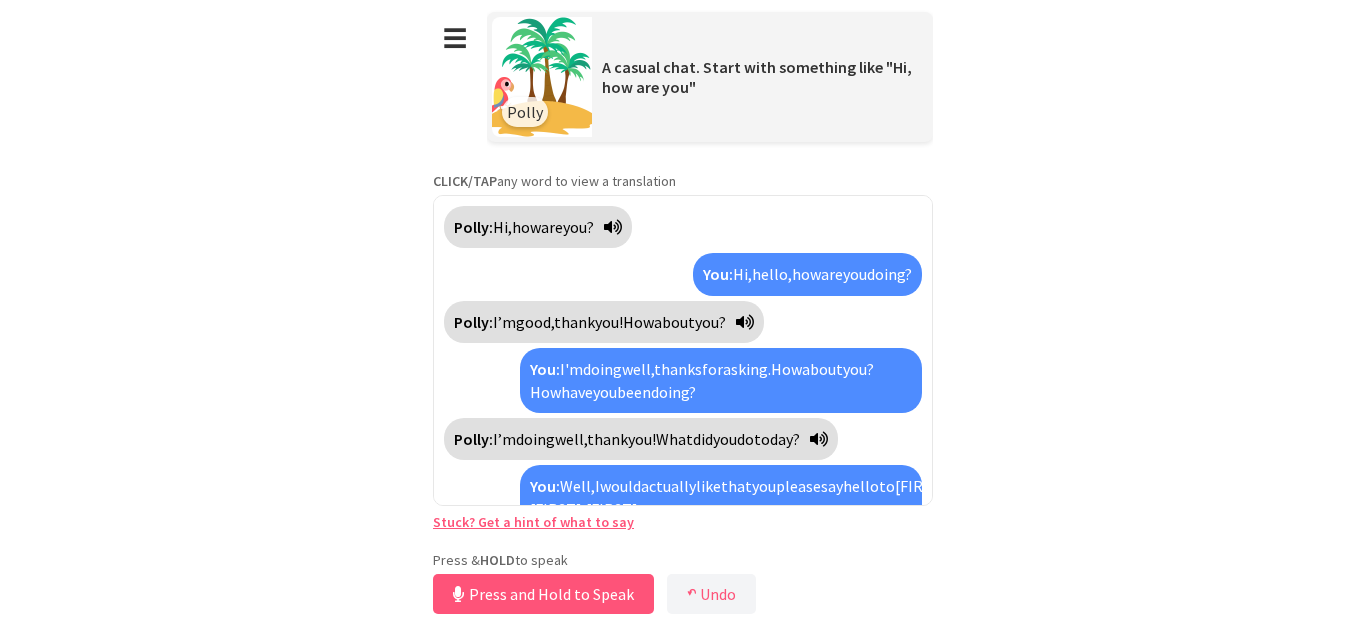 scroll, scrollTop: 0, scrollLeft: 0, axis: both 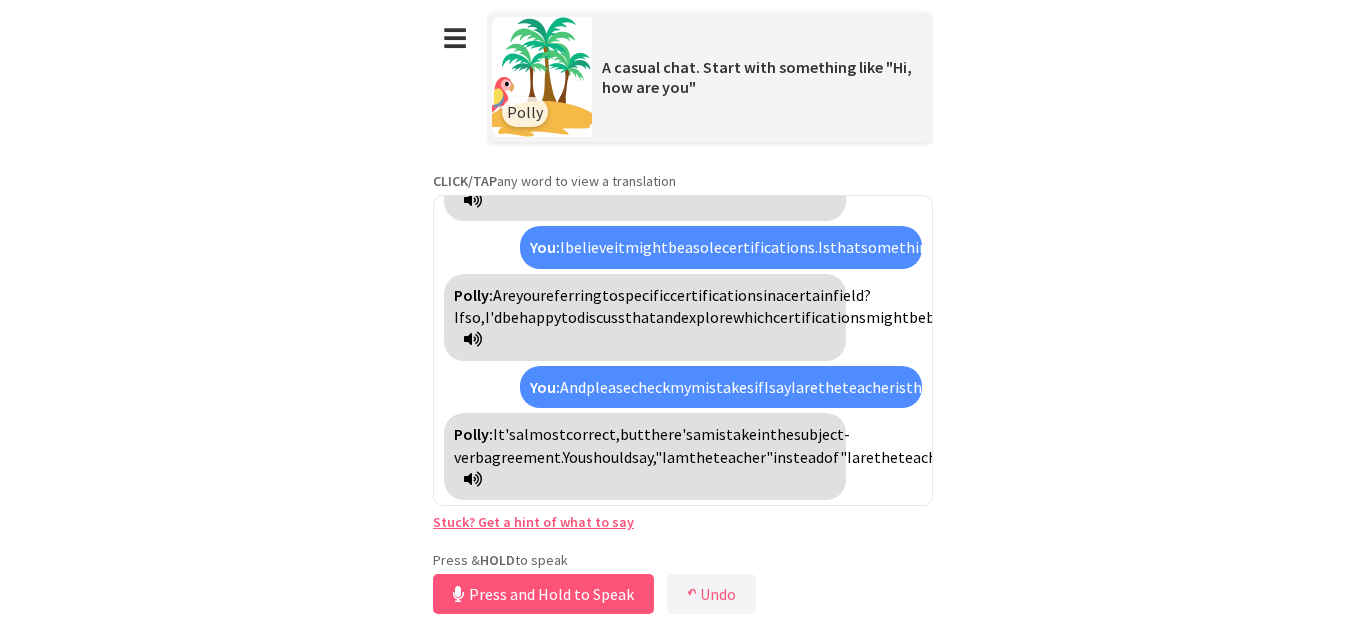 click on "☰" at bounding box center [455, 39] 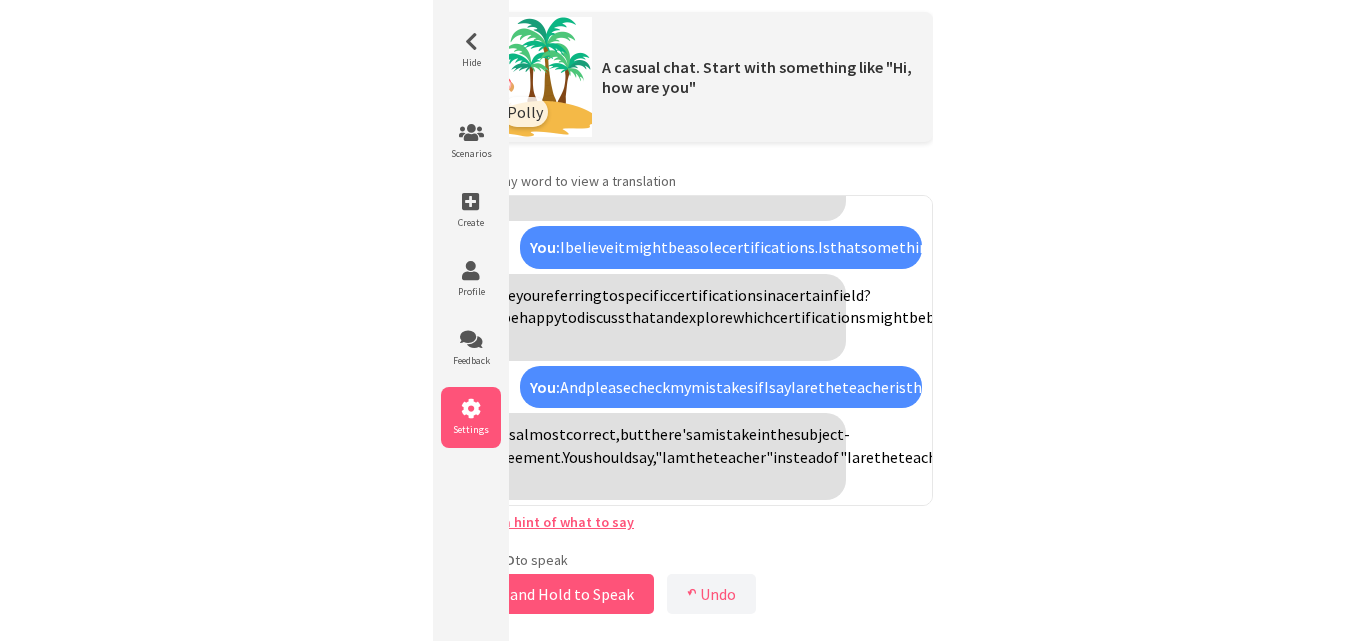 click at bounding box center (471, 409) 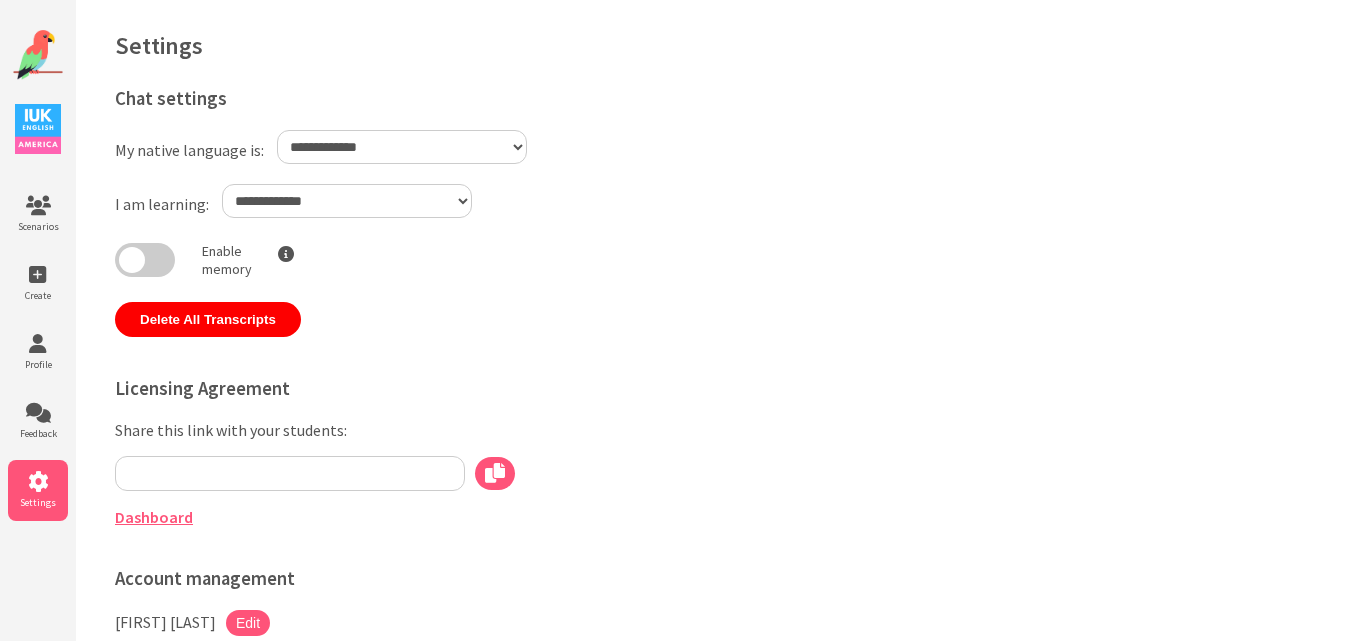 scroll, scrollTop: 0, scrollLeft: 0, axis: both 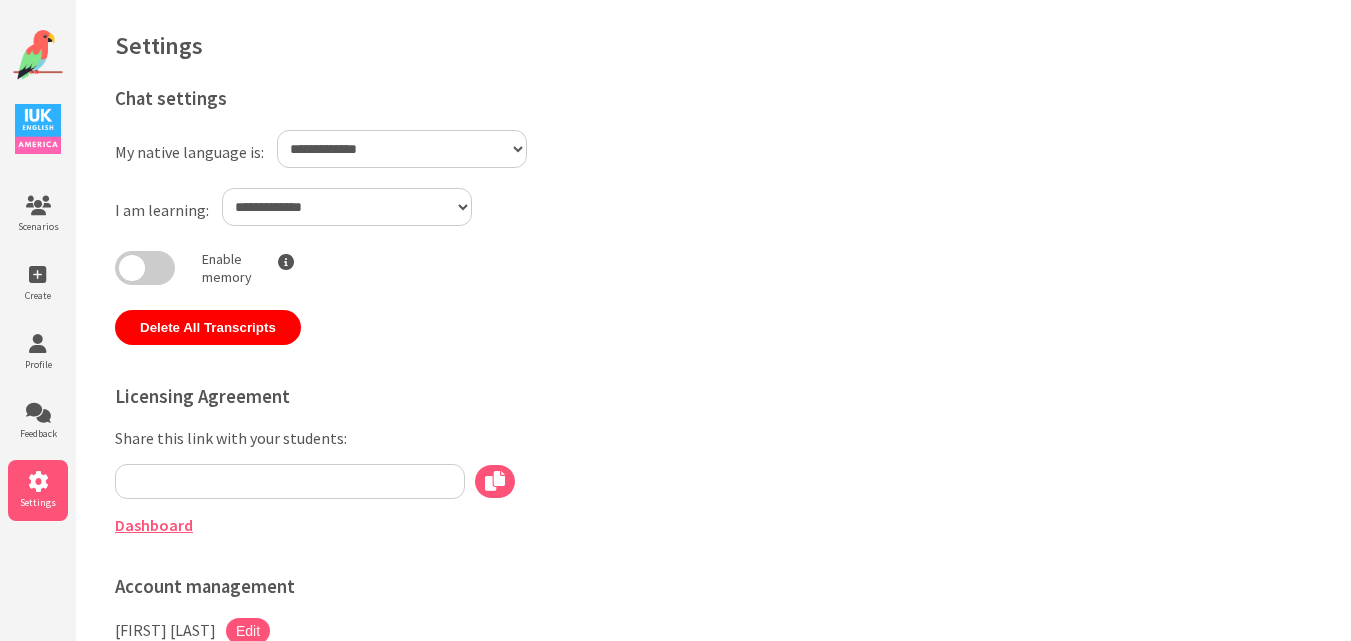 select on "**" 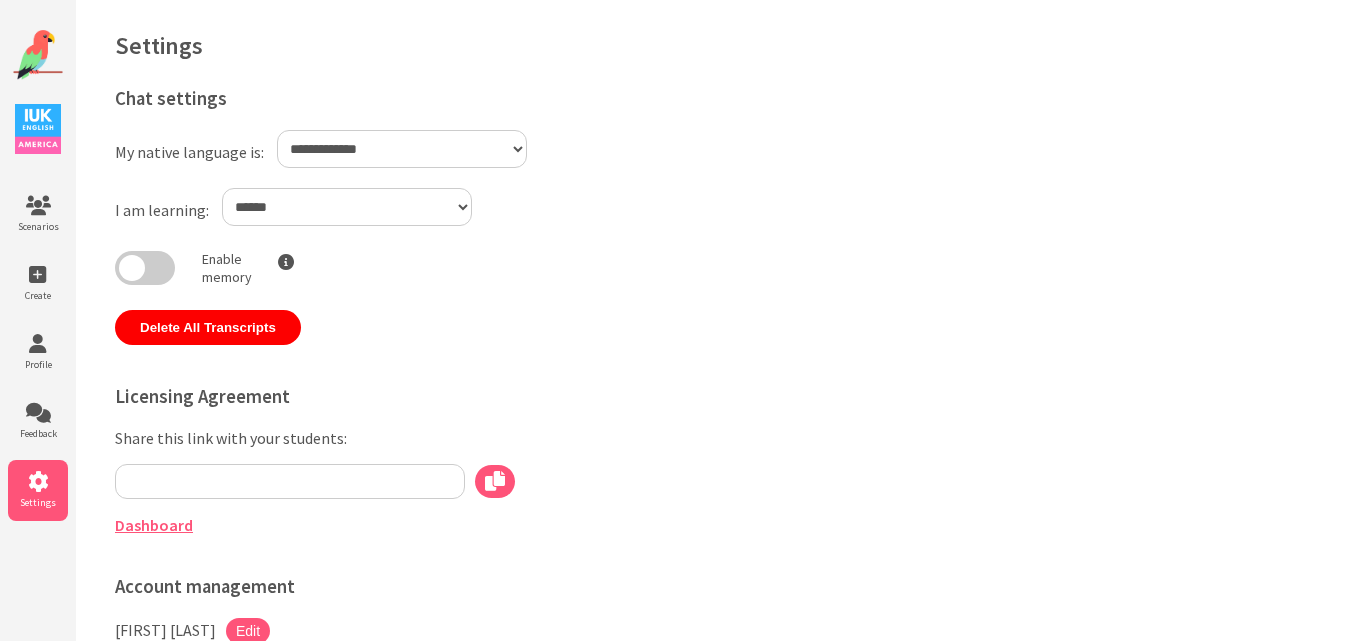 type on "**********" 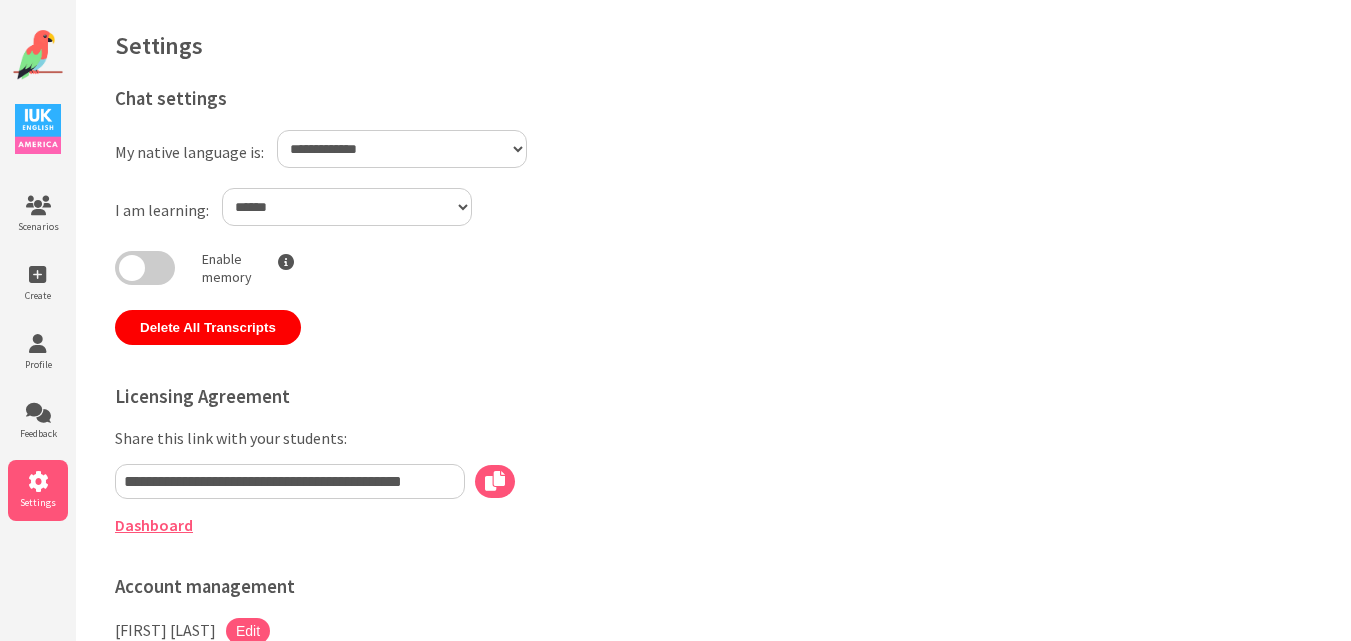 select on "**" 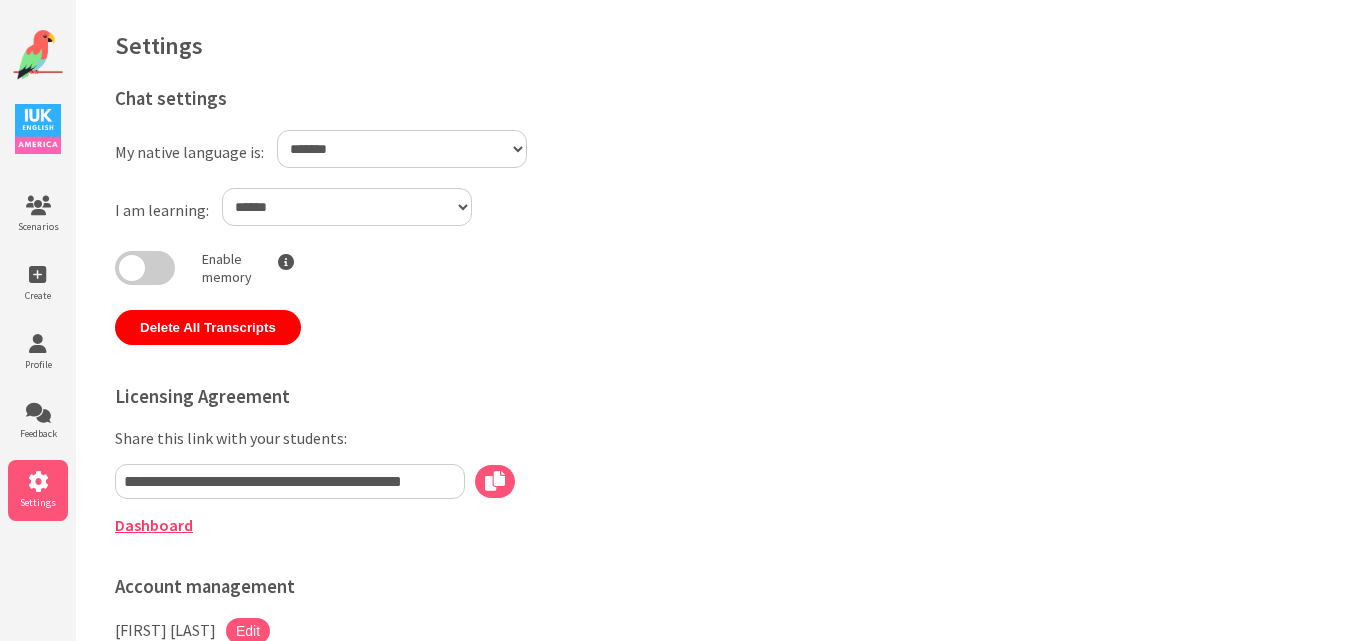 click on "Dashboard" at bounding box center [154, 525] 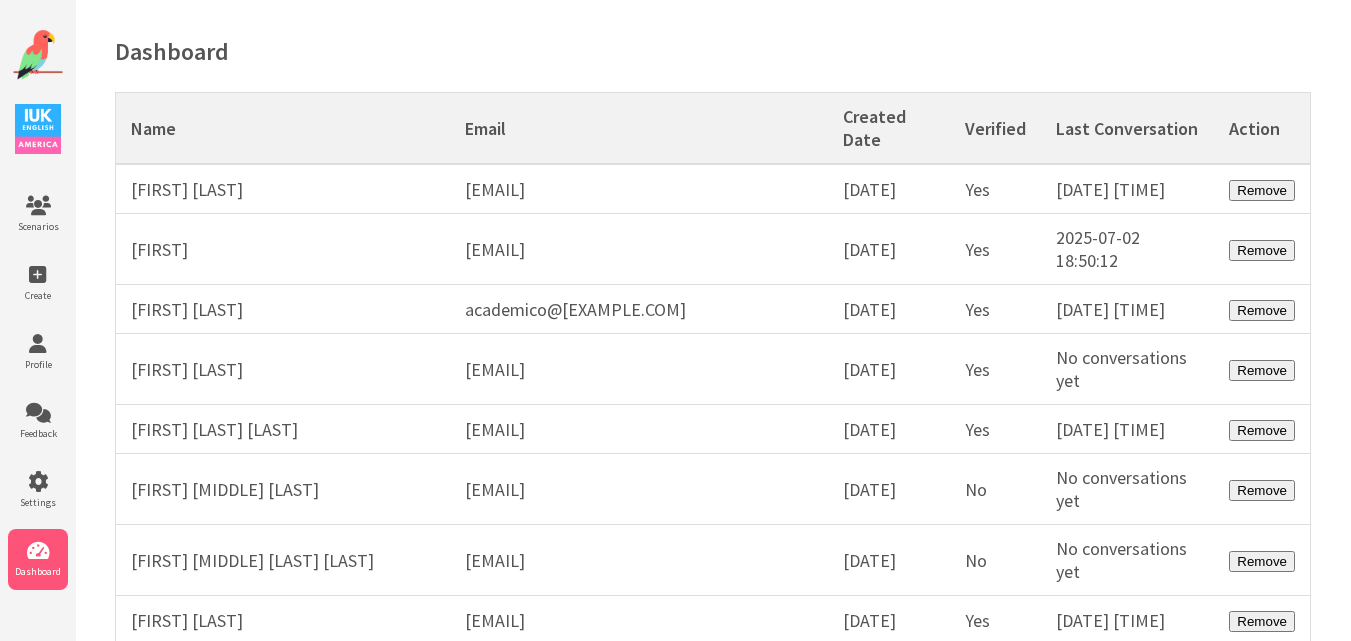 scroll, scrollTop: 0, scrollLeft: 0, axis: both 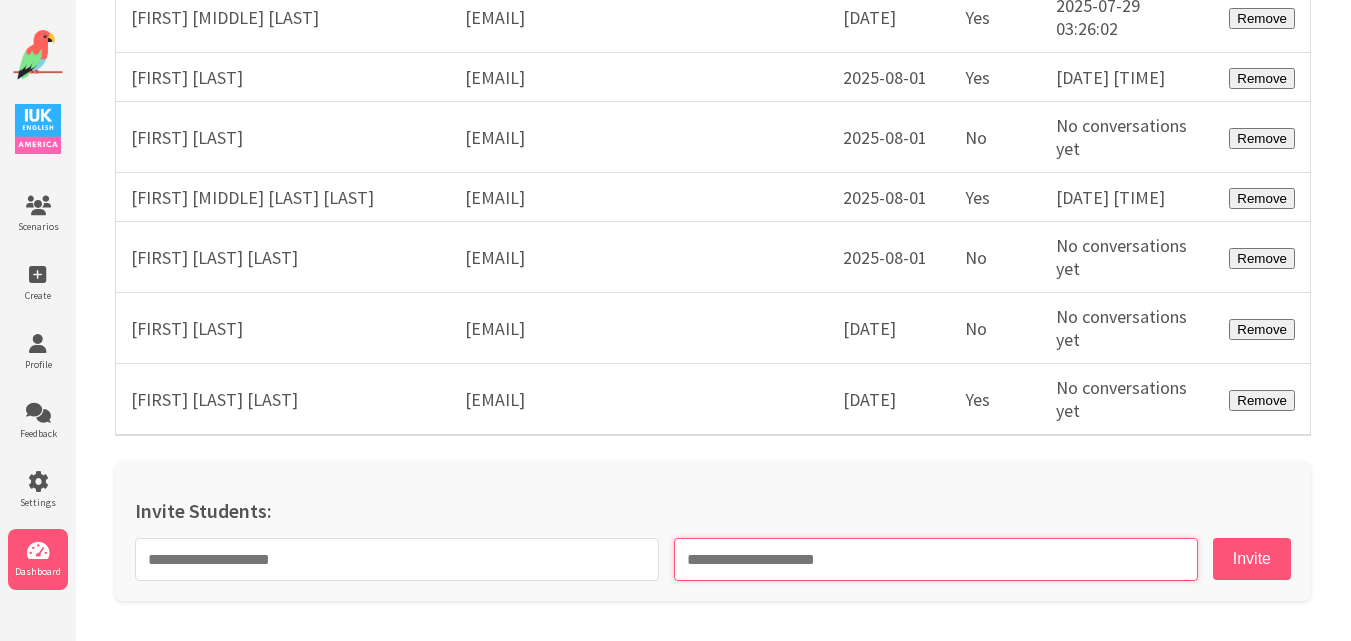 click at bounding box center (936, 559) 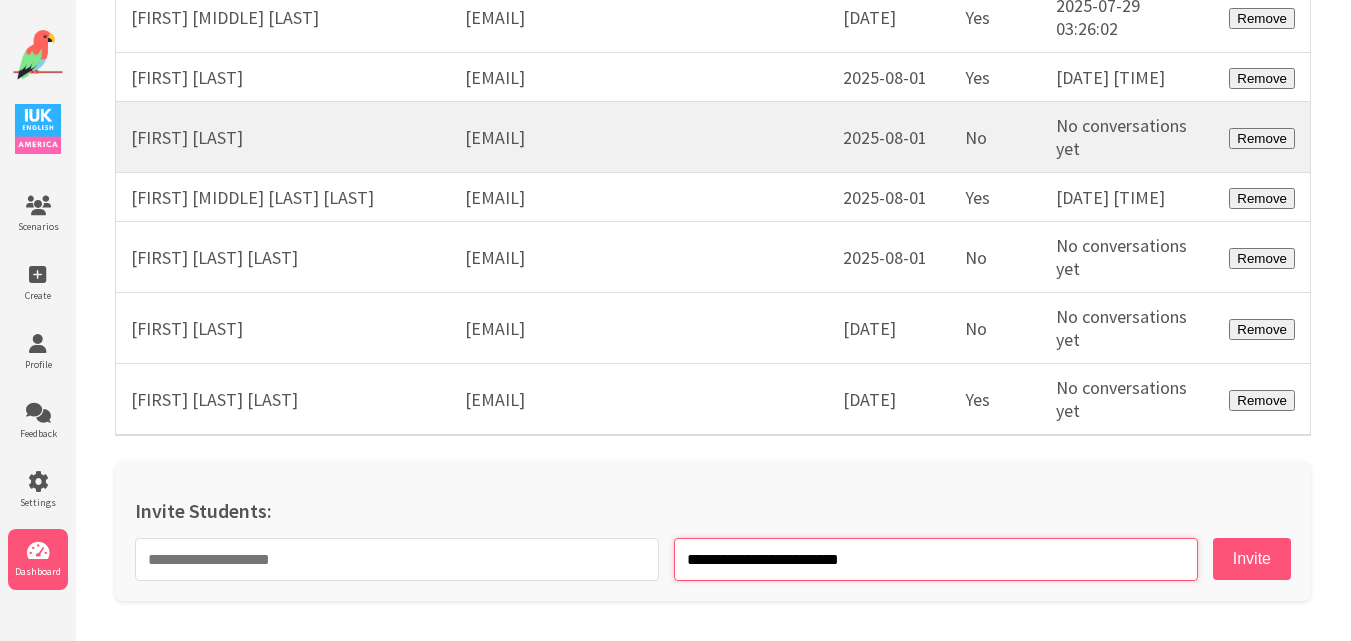 type on "**********" 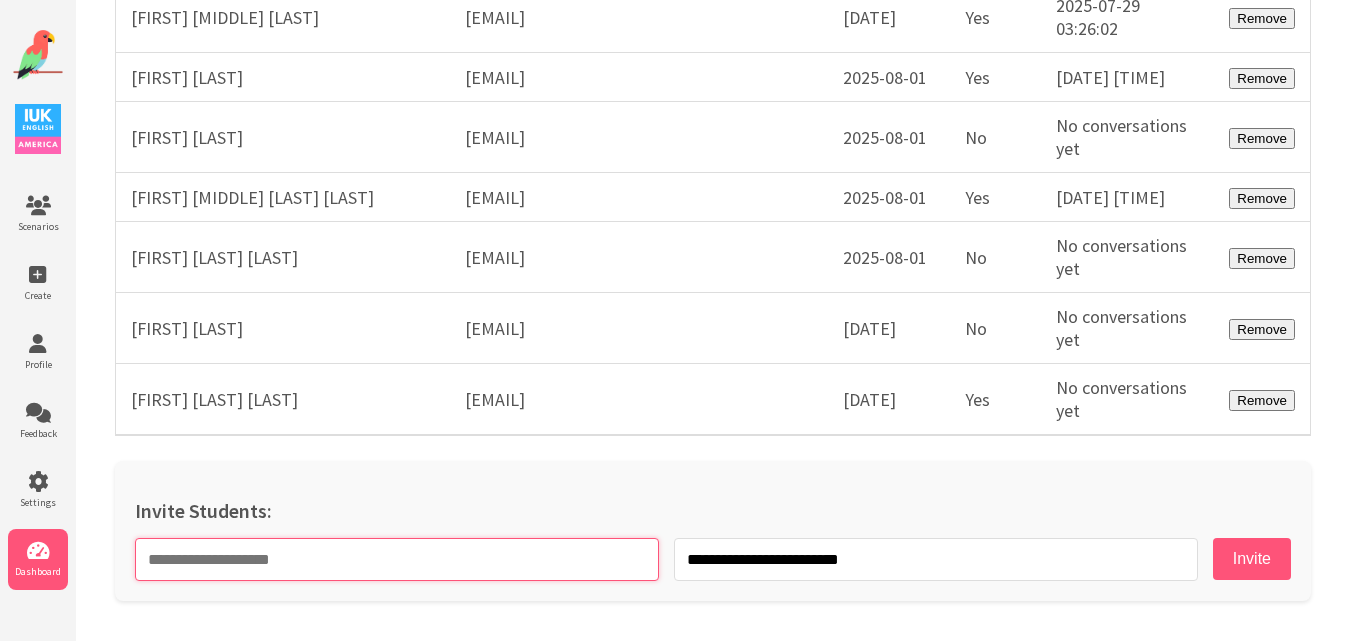 click at bounding box center [397, 559] 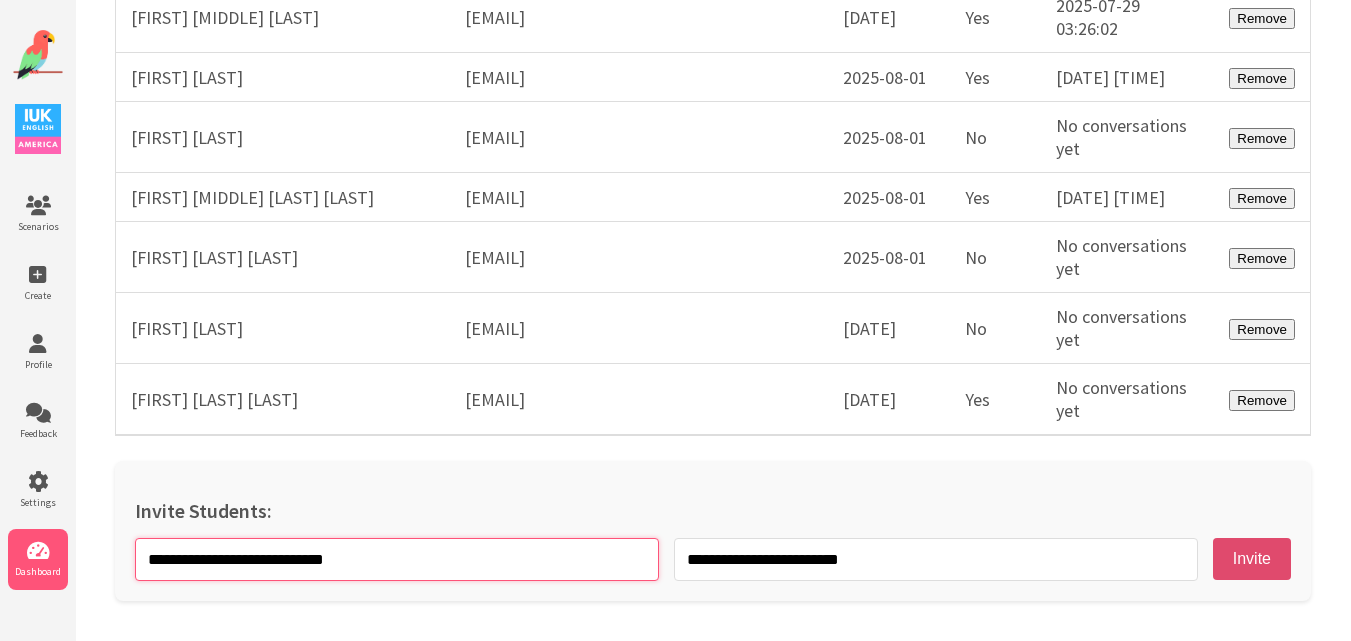 type on "**********" 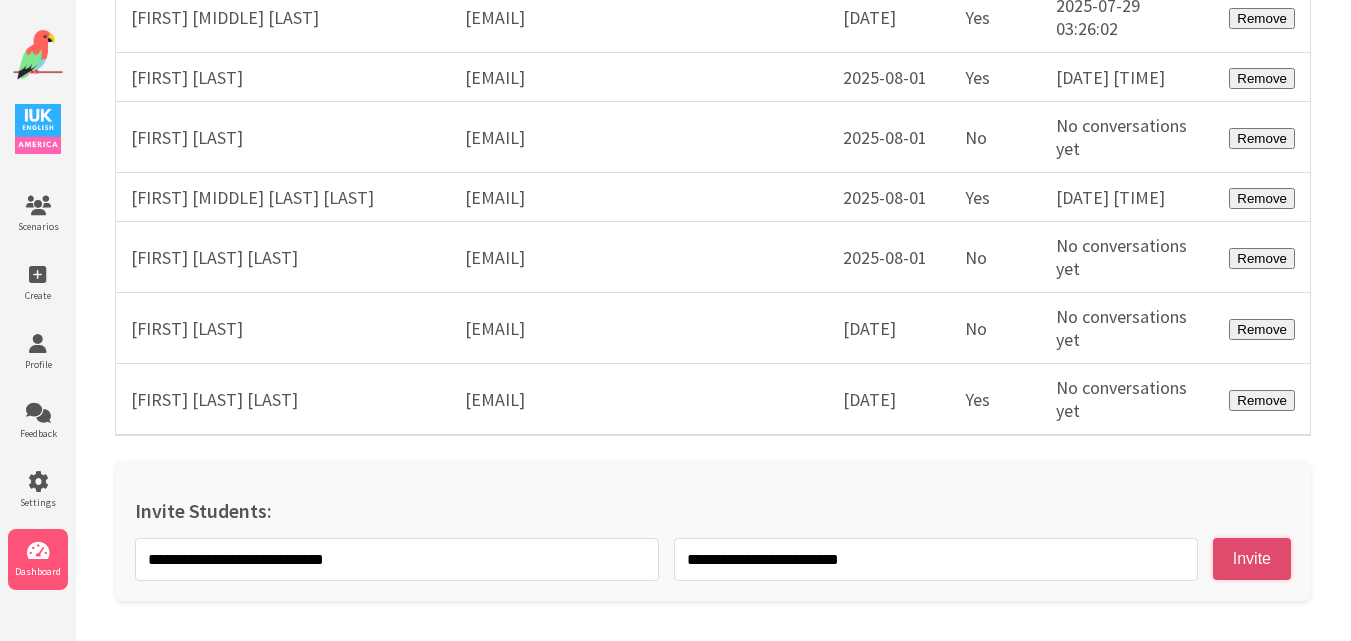 click on "Invite" at bounding box center [1252, 559] 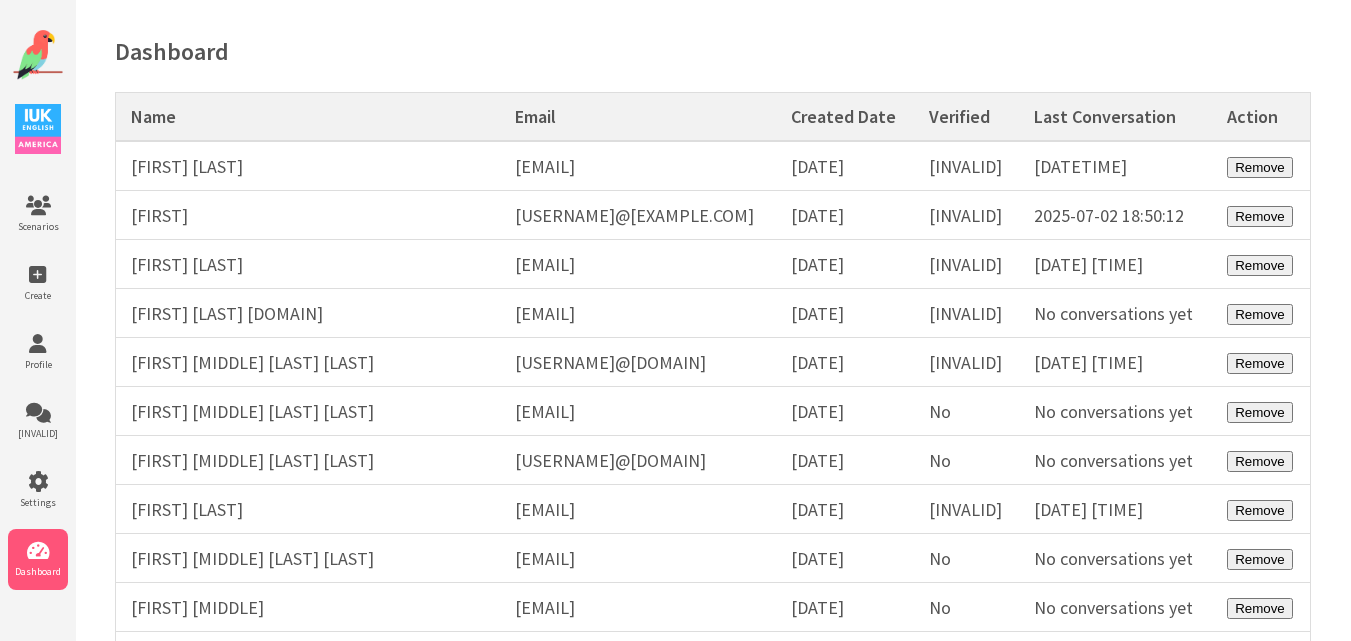 scroll, scrollTop: 0, scrollLeft: 0, axis: both 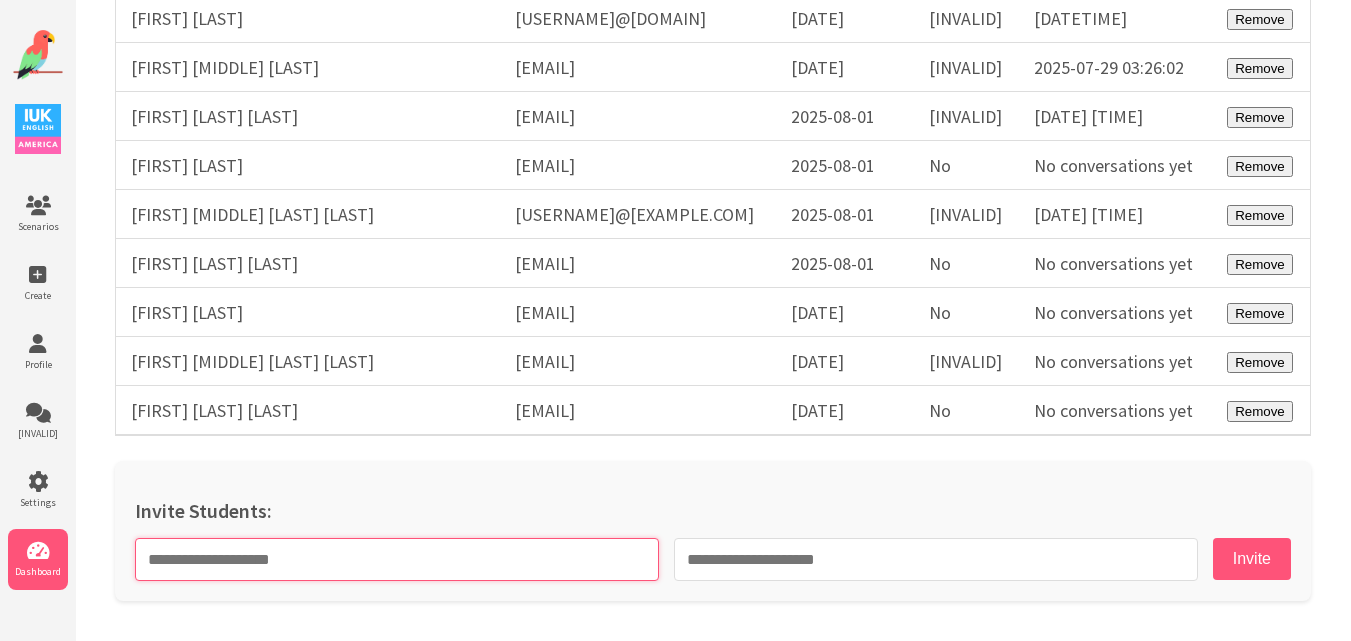 click at bounding box center [397, 559] 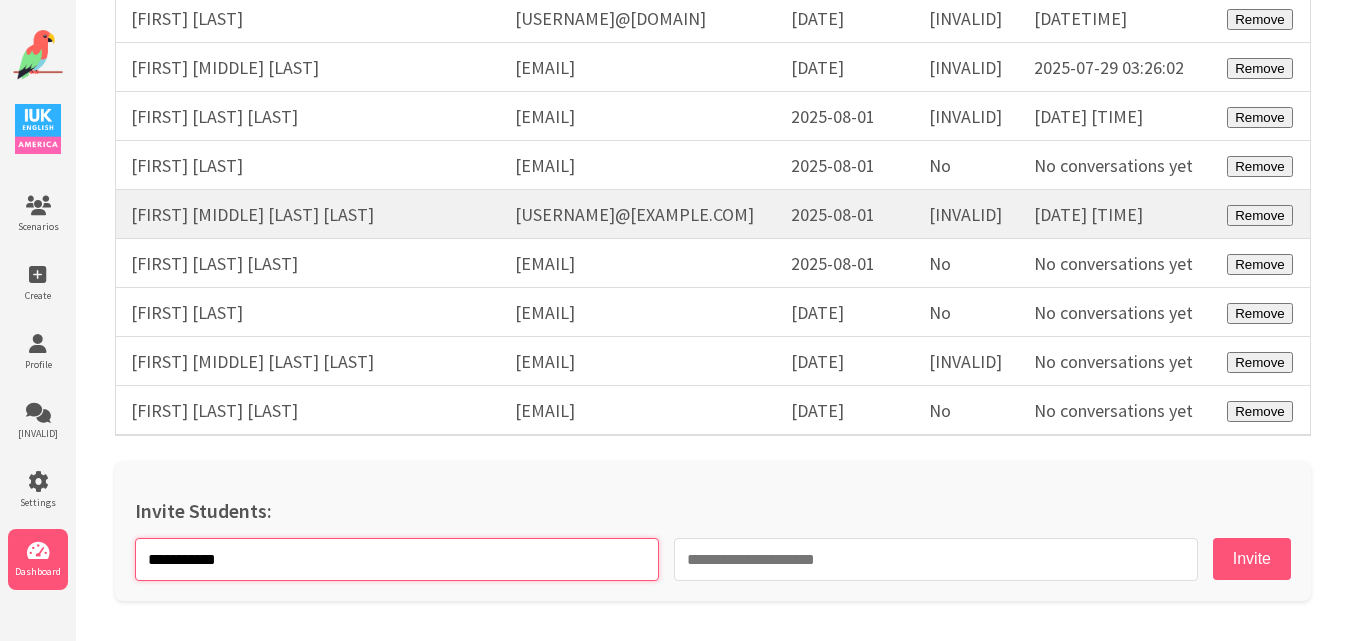 type on "**********" 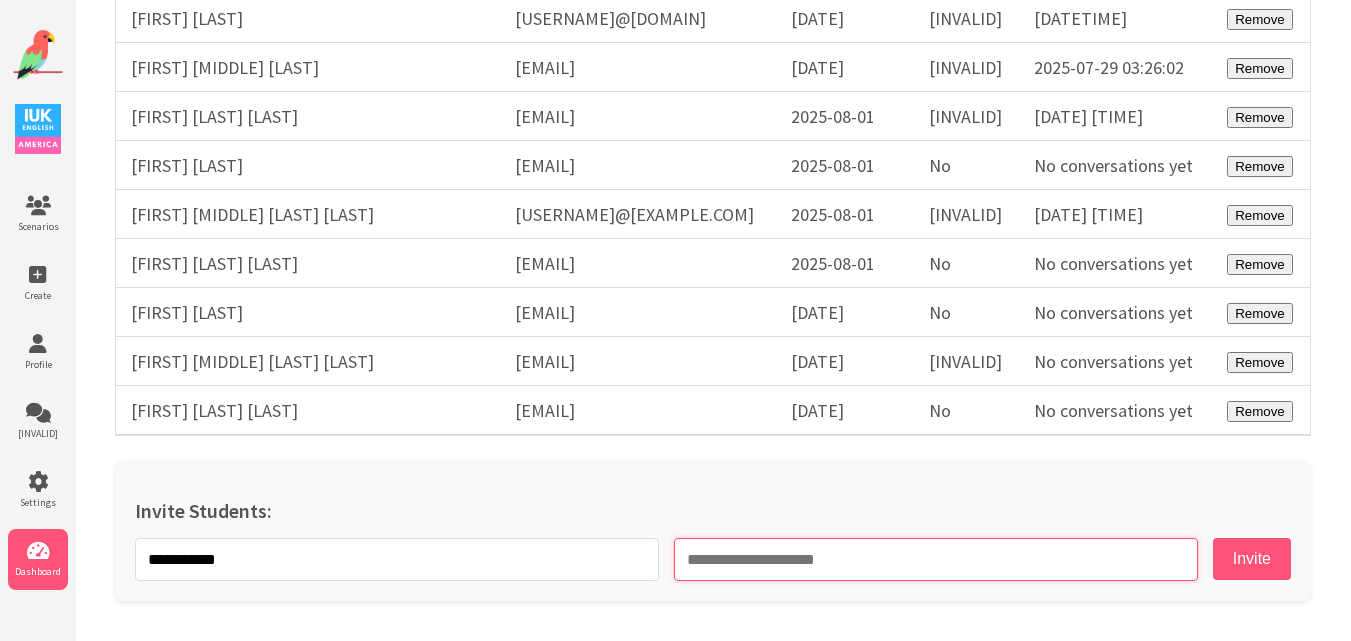 click at bounding box center (936, 559) 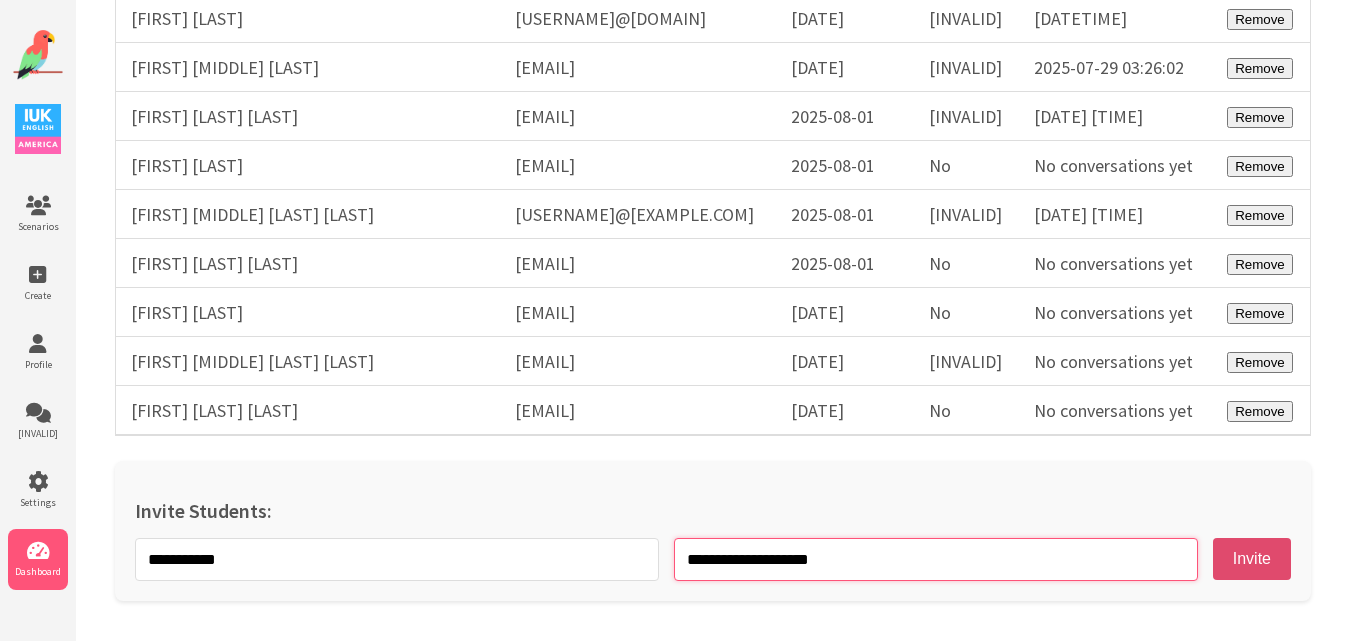 type on "**********" 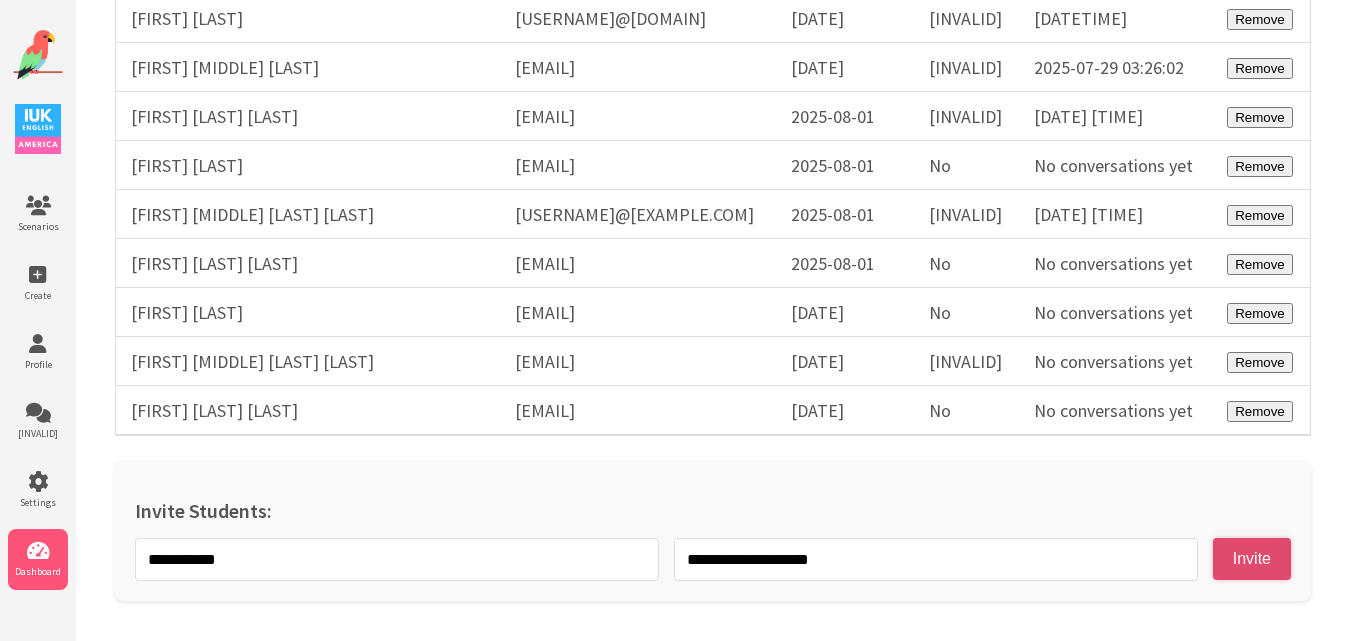 click on "Invite" at bounding box center [1252, 559] 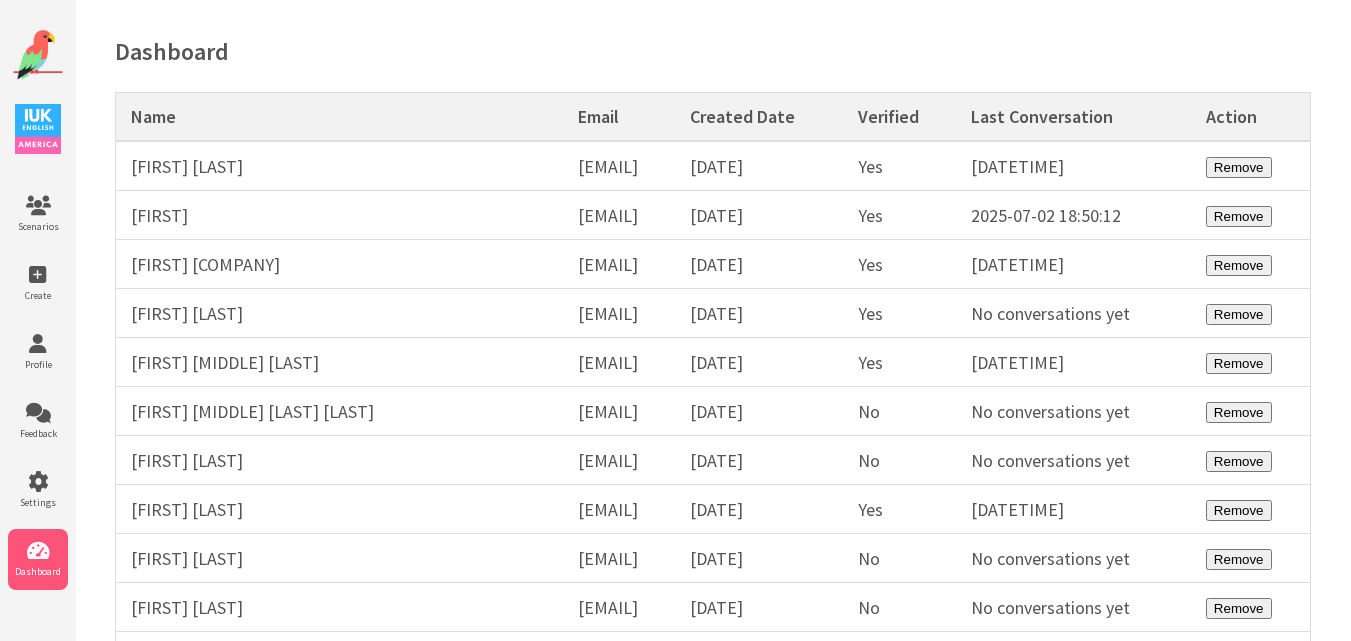 scroll, scrollTop: 0, scrollLeft: 0, axis: both 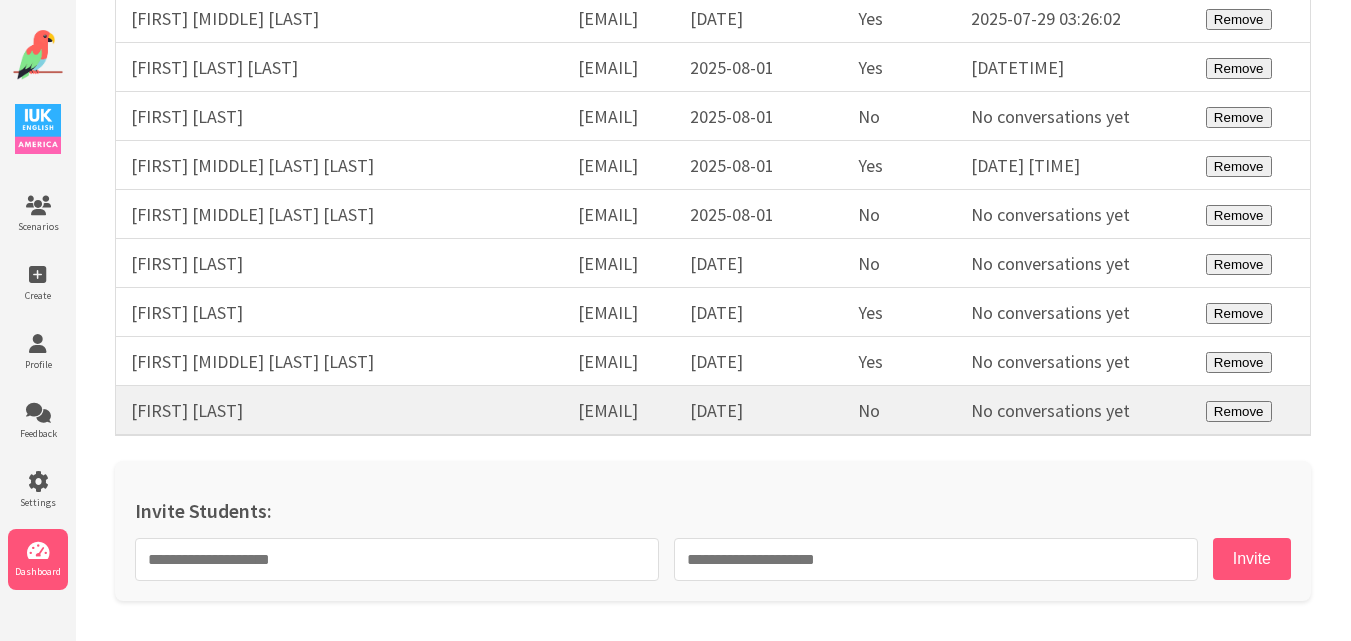 click on "[EMAIL]" at bounding box center (619, 411) 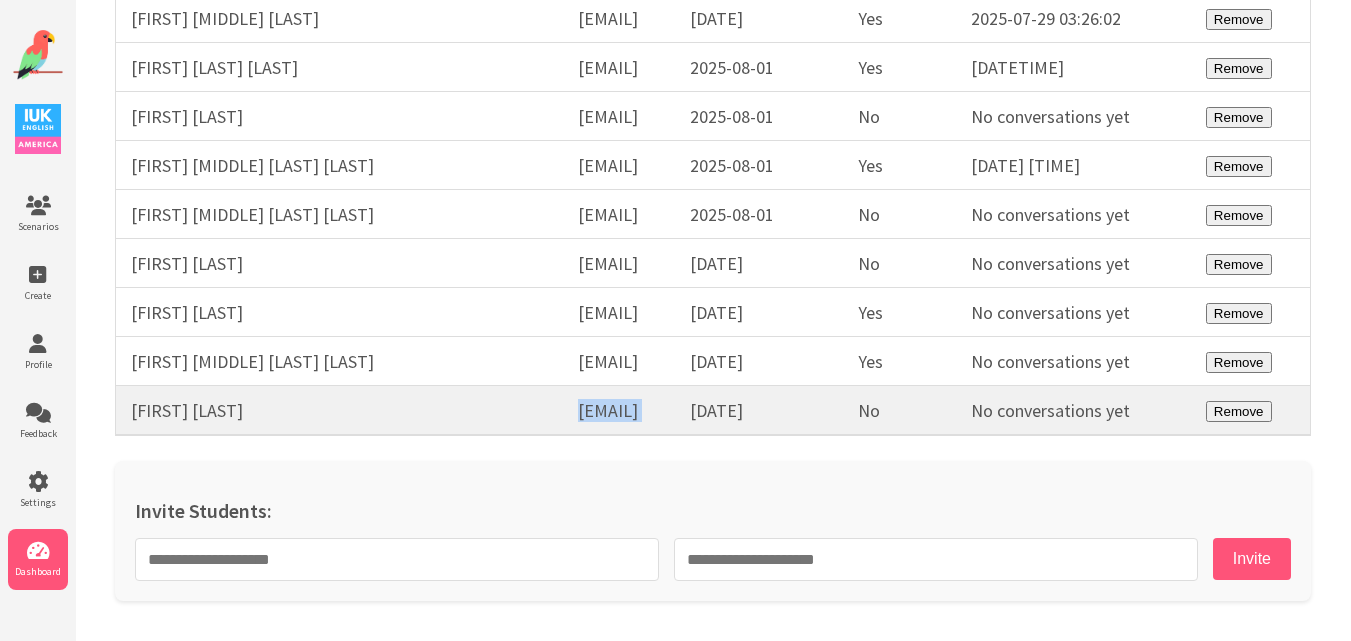 click on "[EMAIL]" at bounding box center [619, 411] 